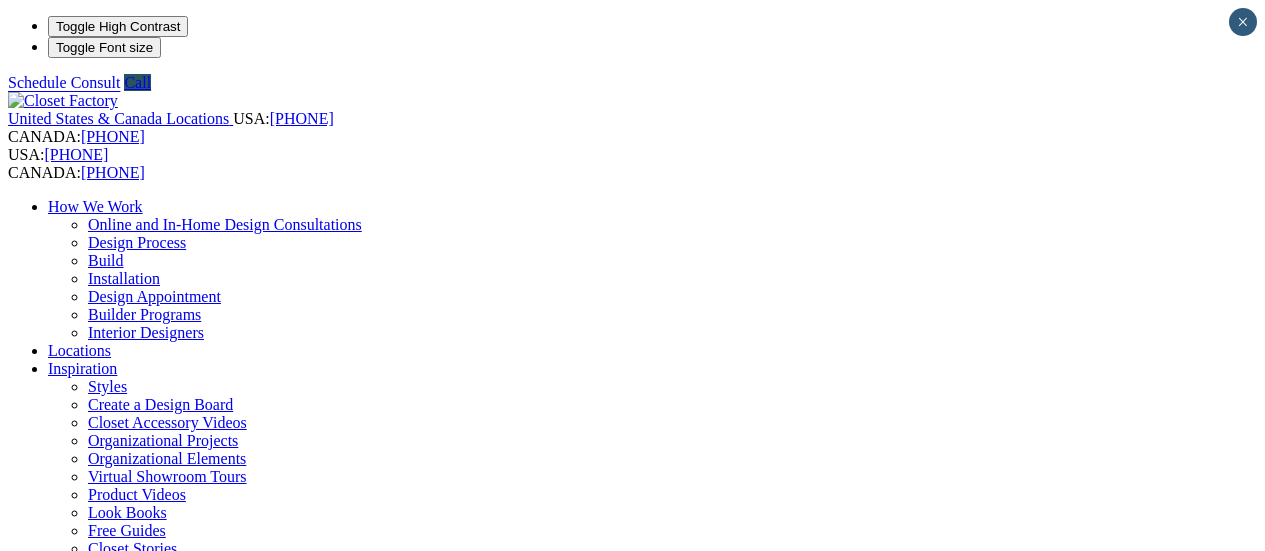 scroll, scrollTop: 0, scrollLeft: 0, axis: both 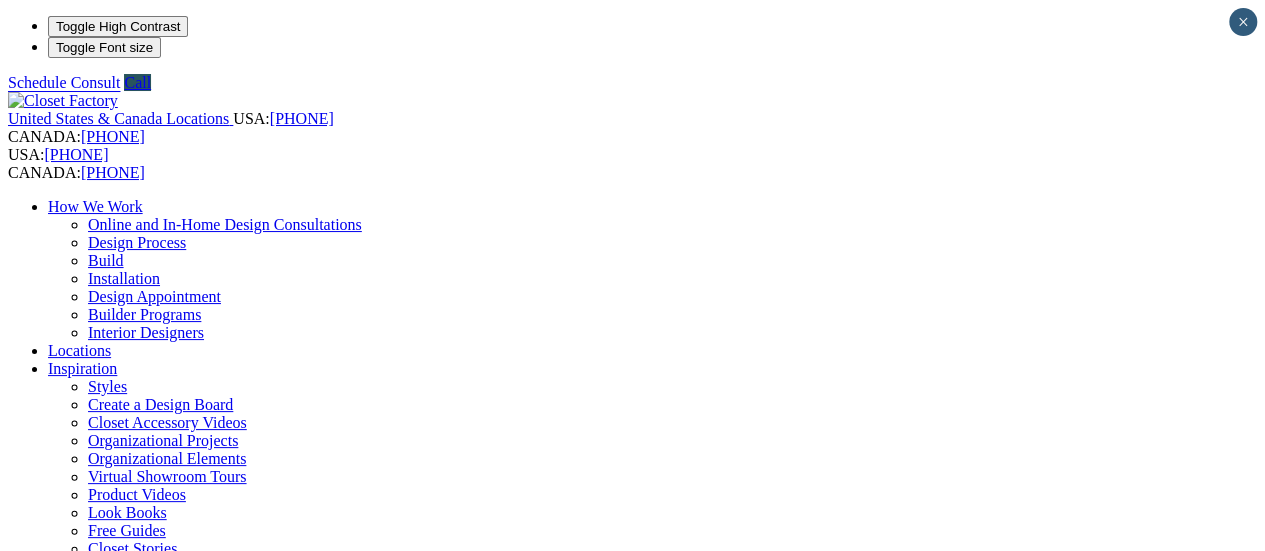 click on "Custom Closets" at bounding box center (98, 853) 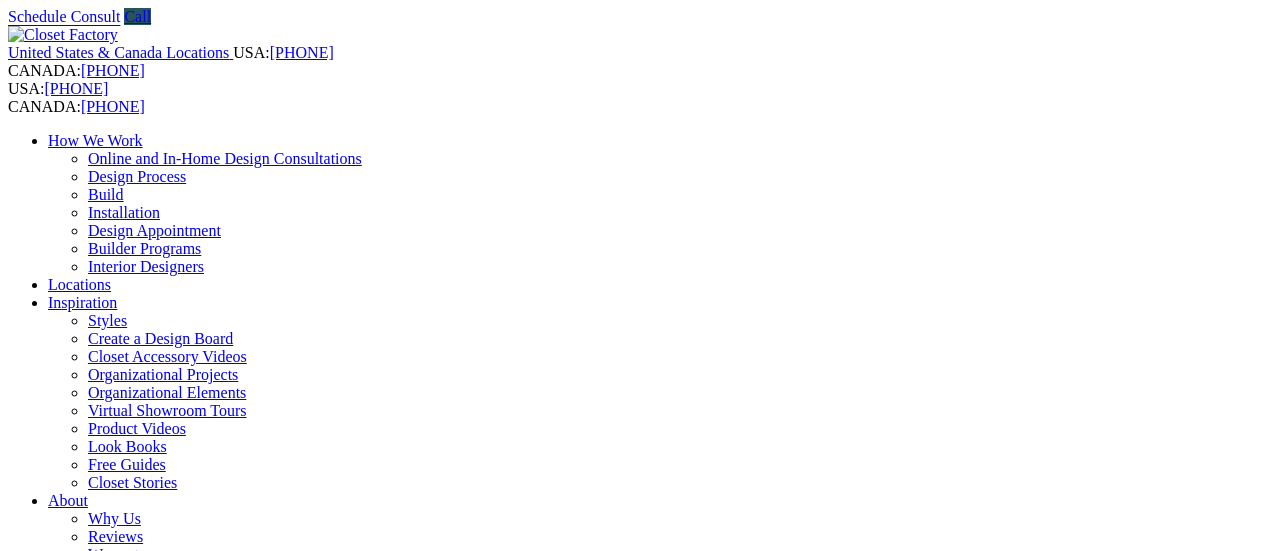 scroll, scrollTop: 0, scrollLeft: 0, axis: both 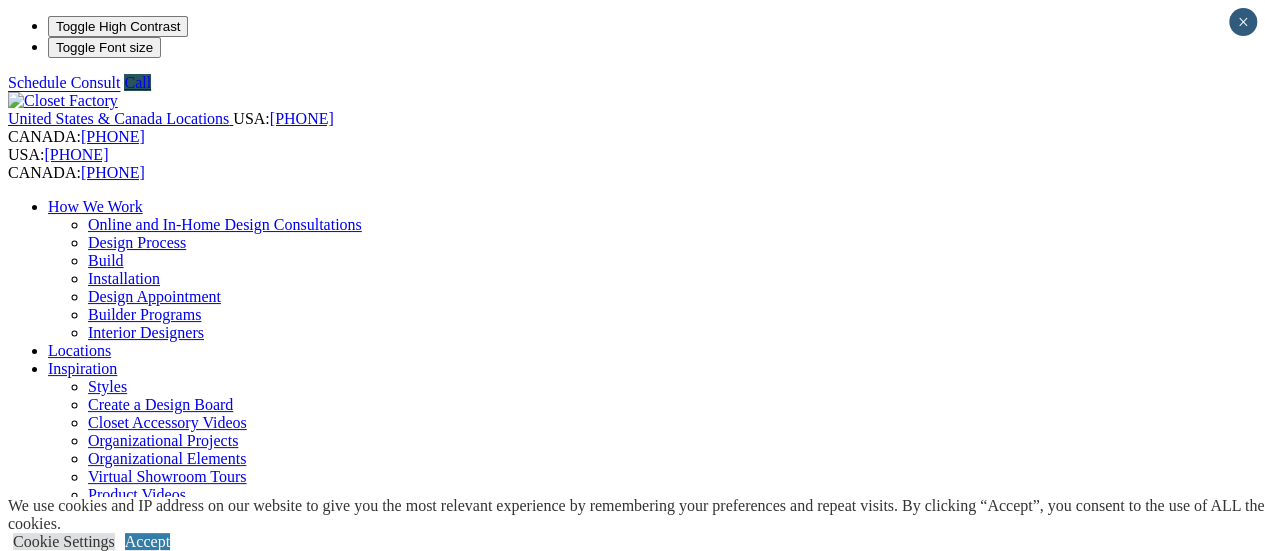 click on "First Name" at bounding box center (95, 1433) 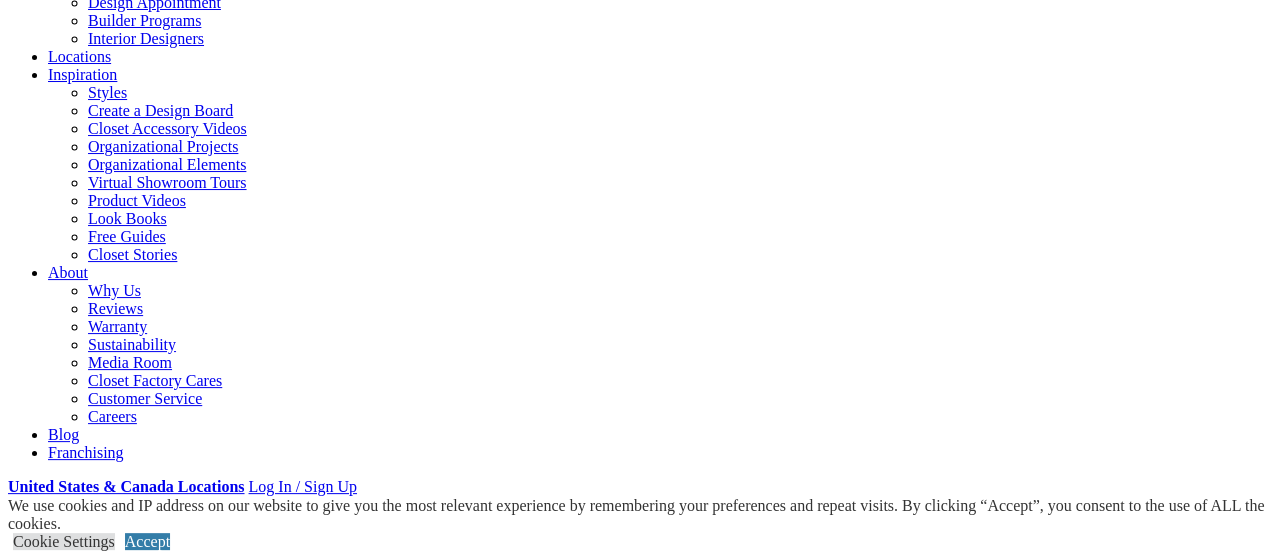 scroll, scrollTop: 300, scrollLeft: 0, axis: vertical 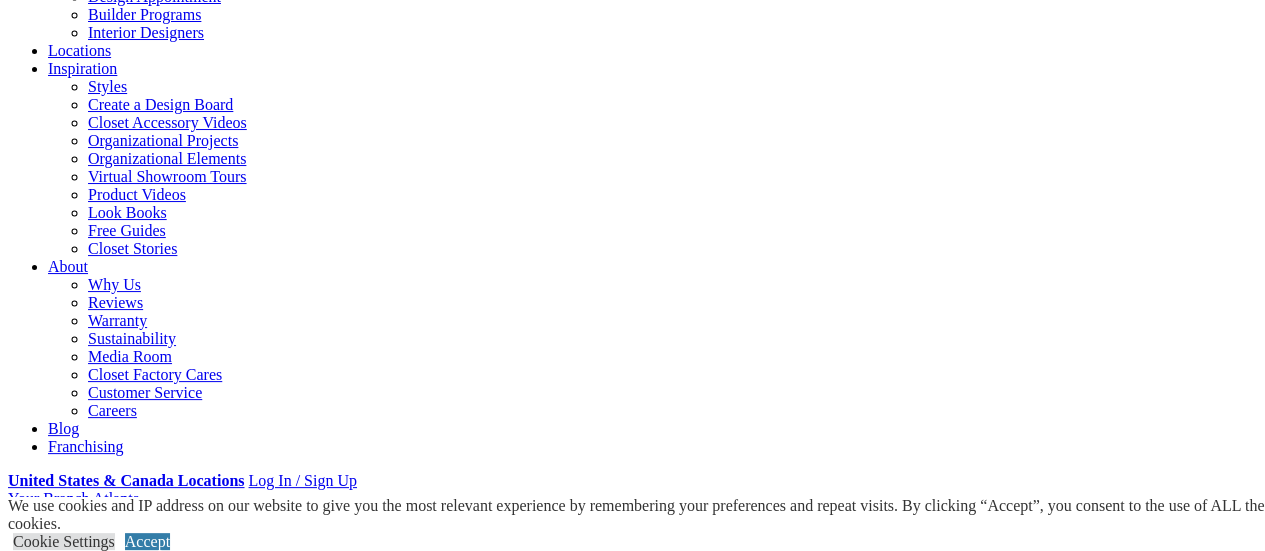 click on "Custom Closets Design and Installation Your daily routine begins and ends in the closet, so we believe it should be a place of peace, organization, and beauty. When it comes to the custom design of one of the most private spaces in your home, we work with you to transform your closet into an organized storage oasis. The many benefits gained with the addition of a custom closet system that includes rods, shelving, built-in drawers, and cabinets make your routine easier. You’ll discover a feeling of harmony that carries you through the day. Our approach transforms the closet system’s  organization  into art and your closet into an oasis.  organization  into art and your closet into an oasis. Closet Systems Custom Closet Organizers: Designed to your wardrobe Styled to your unique taste Organized to be easily accessible  Gain shelves, drawers, and more hanging Add accessories racks for easy pairing  Laid out to look and feel like a boutique  Increases the storage capacity of the space" at bounding box center [632, 2829] 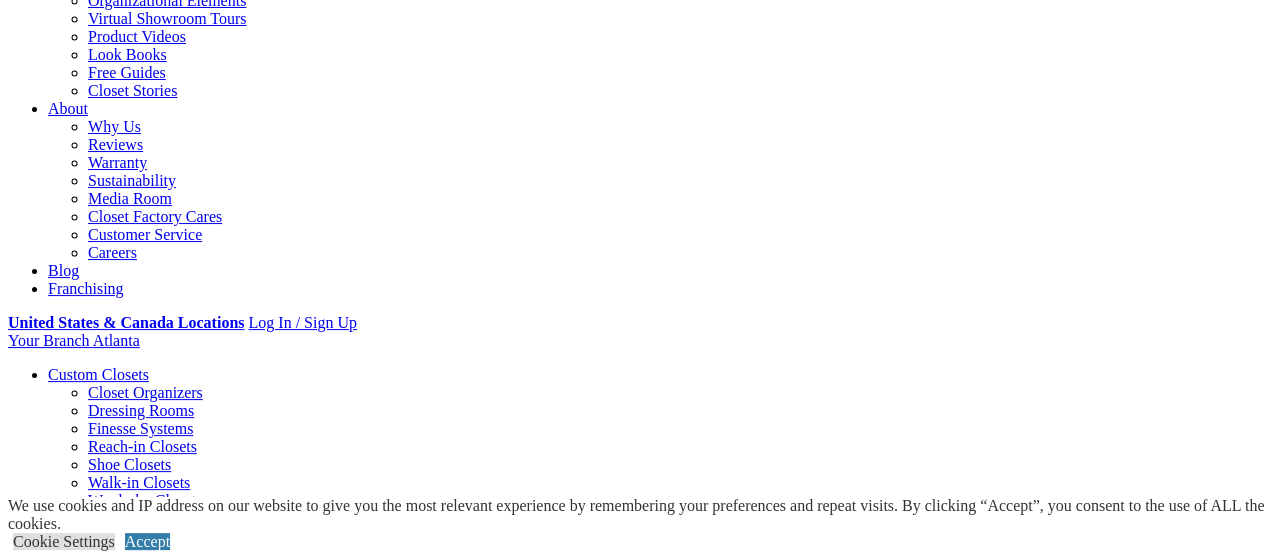 scroll, scrollTop: 500, scrollLeft: 0, axis: vertical 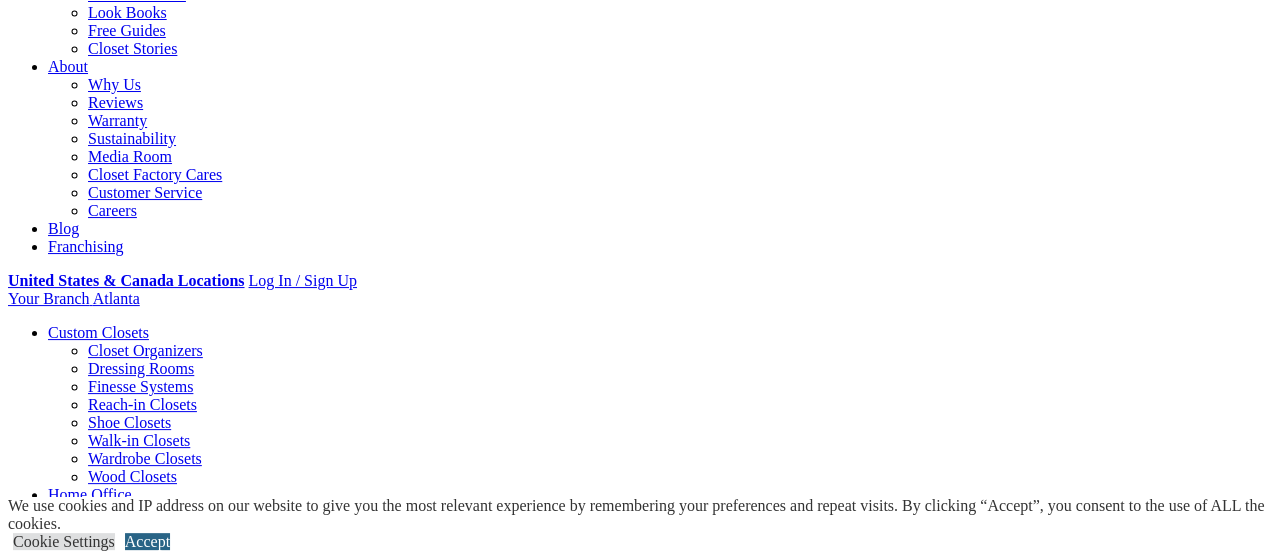 click on "Accept" at bounding box center [147, 541] 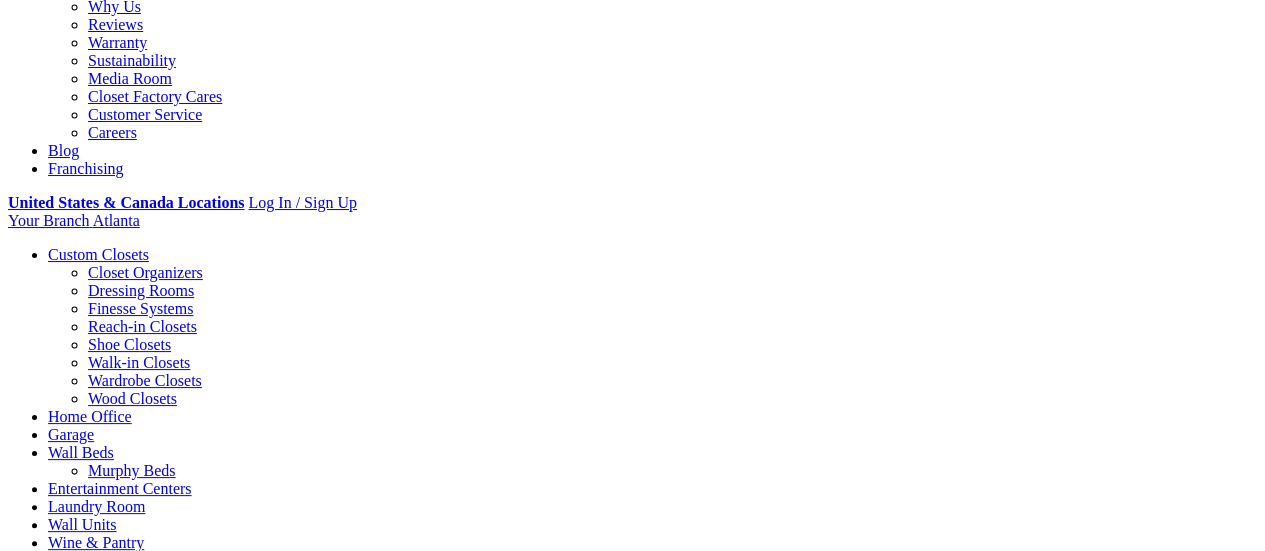 scroll, scrollTop: 700, scrollLeft: 0, axis: vertical 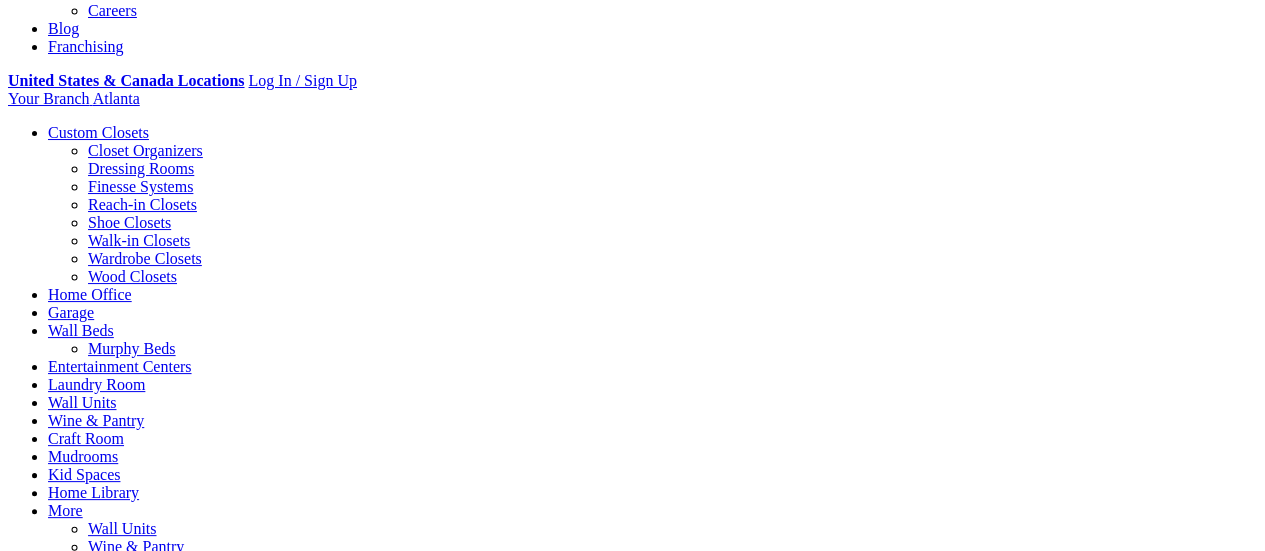 drag, startPoint x: 1074, startPoint y: 498, endPoint x: 787, endPoint y: 275, distance: 363.45288 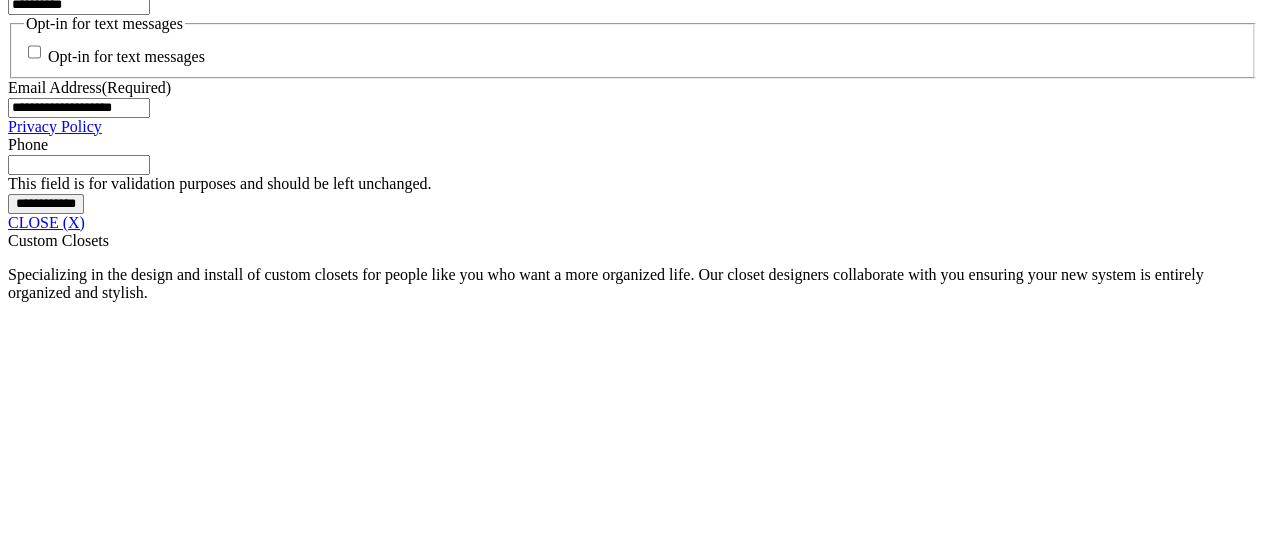 scroll, scrollTop: 1798, scrollLeft: 0, axis: vertical 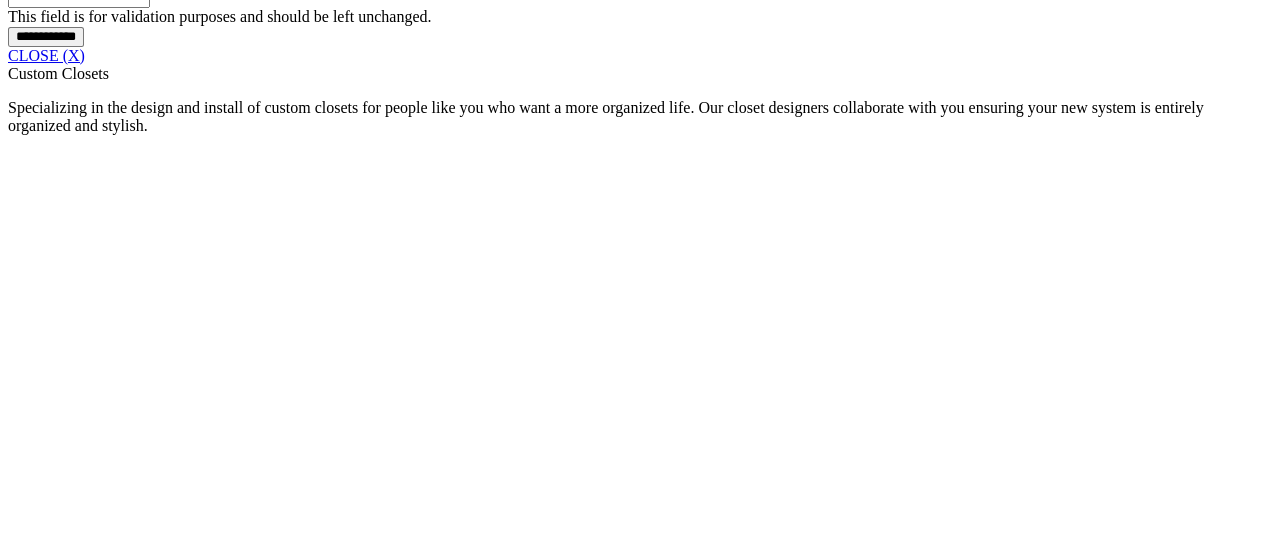 click on "**********" at bounding box center (46, 37) 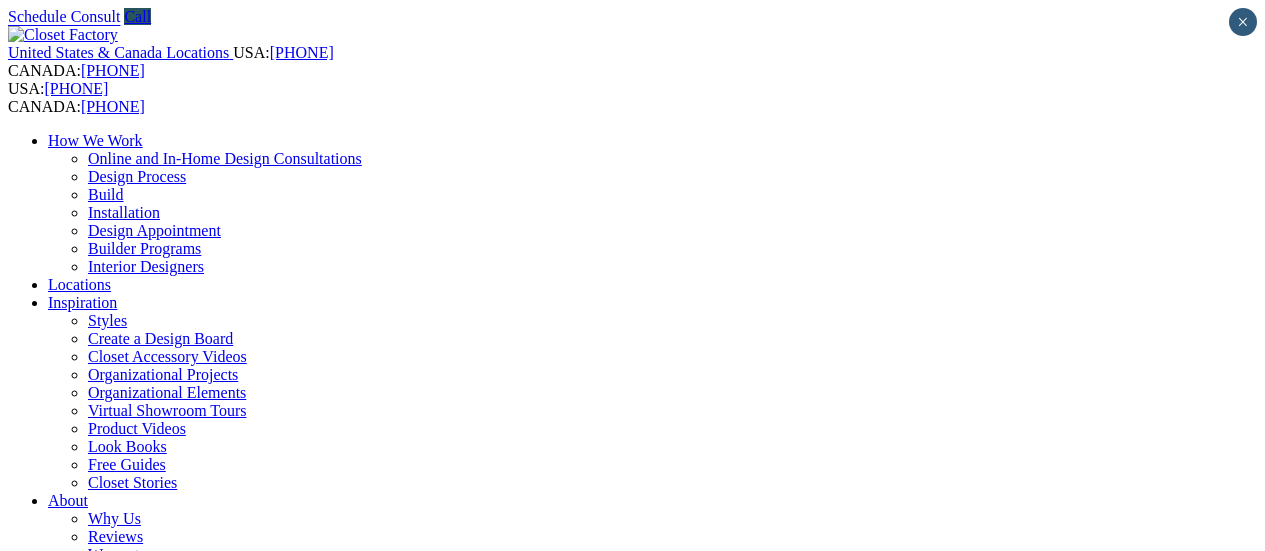 scroll, scrollTop: 0, scrollLeft: 0, axis: both 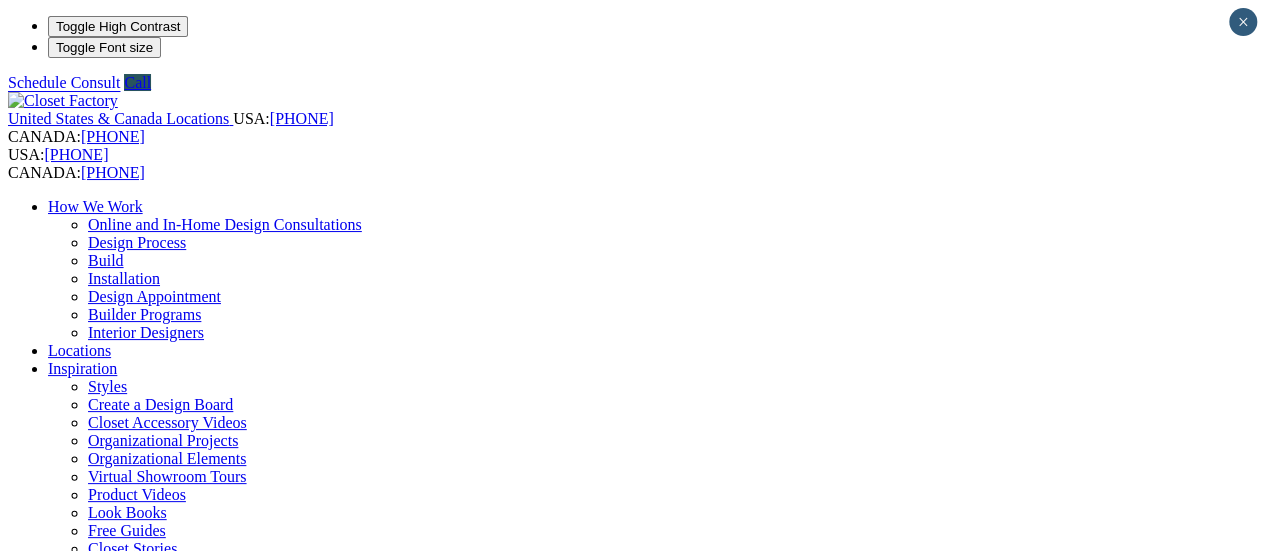 click on "CLOSE (X)" at bounding box center [46, 1427] 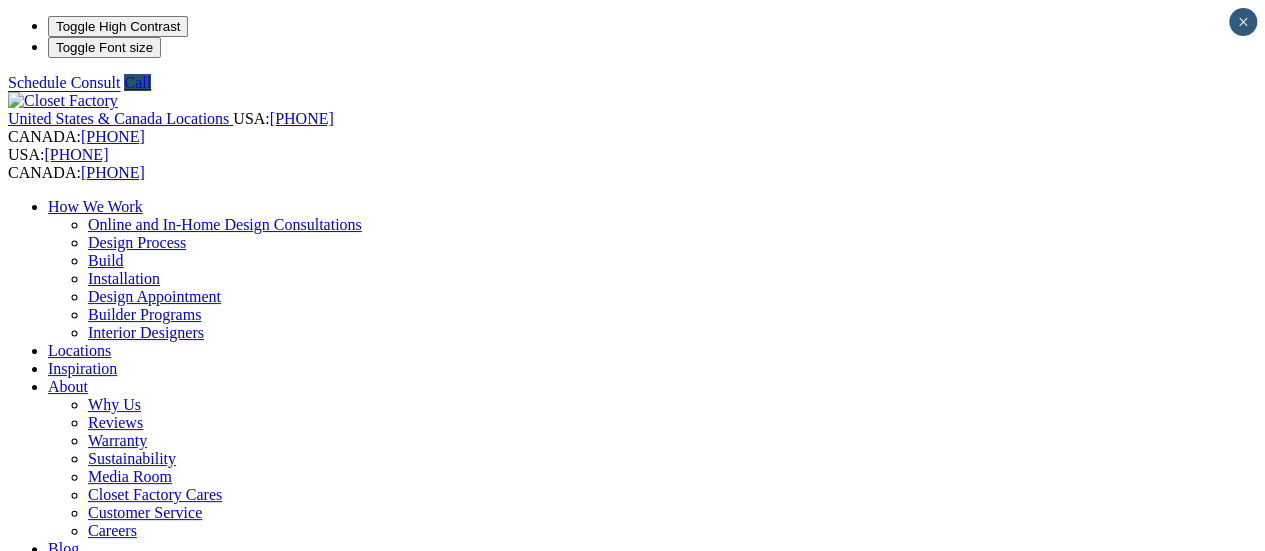scroll, scrollTop: 92, scrollLeft: 0, axis: vertical 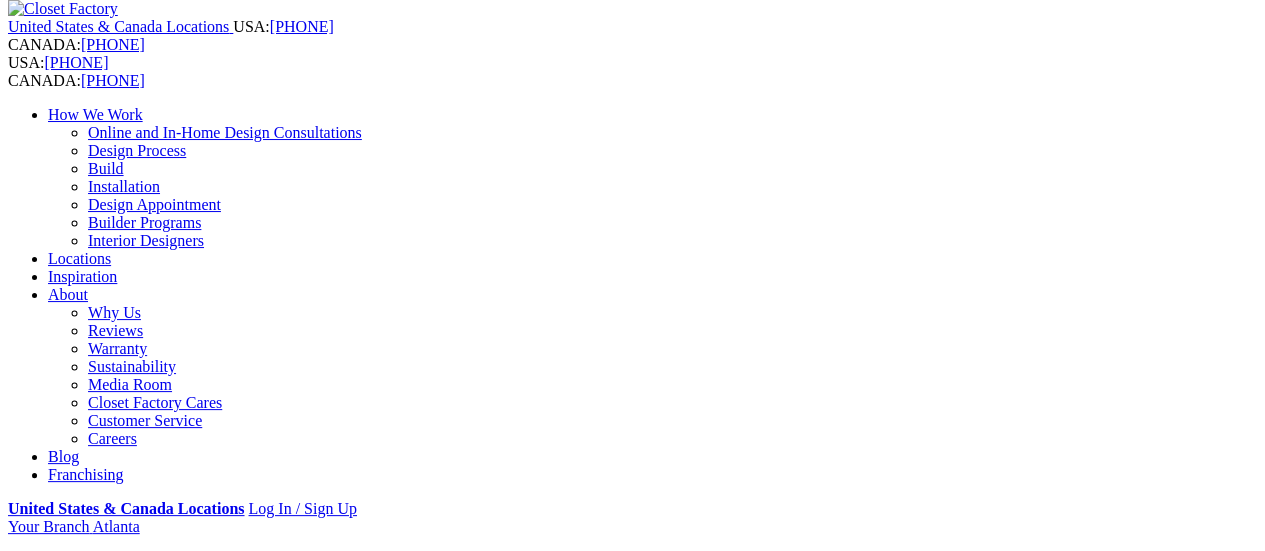 click on "**********" at bounding box center (632, 8005) 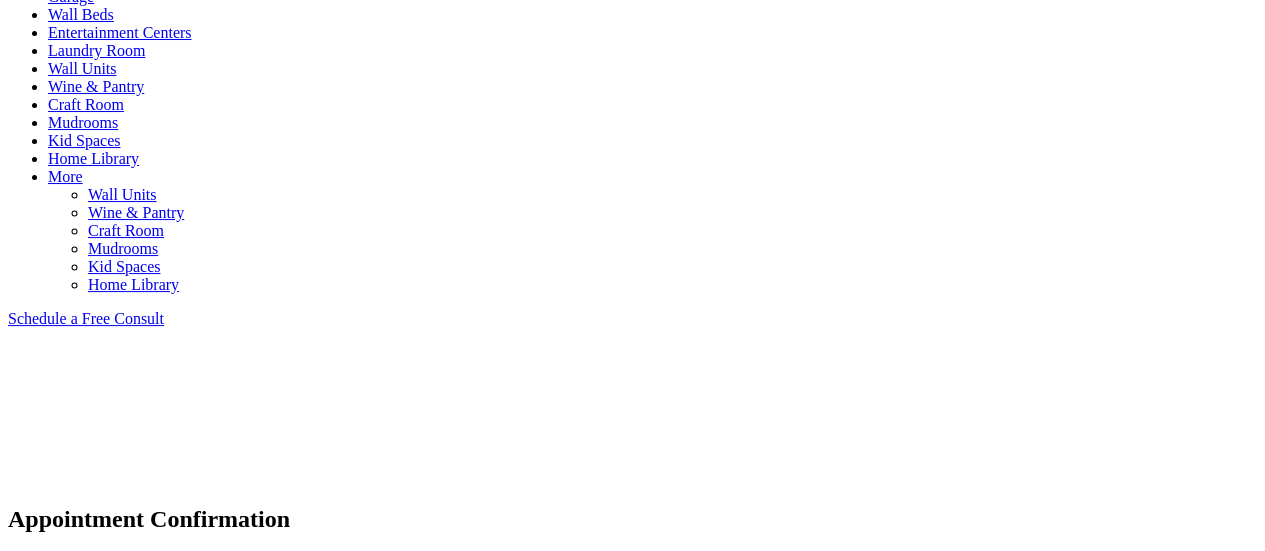 scroll, scrollTop: 0, scrollLeft: 0, axis: both 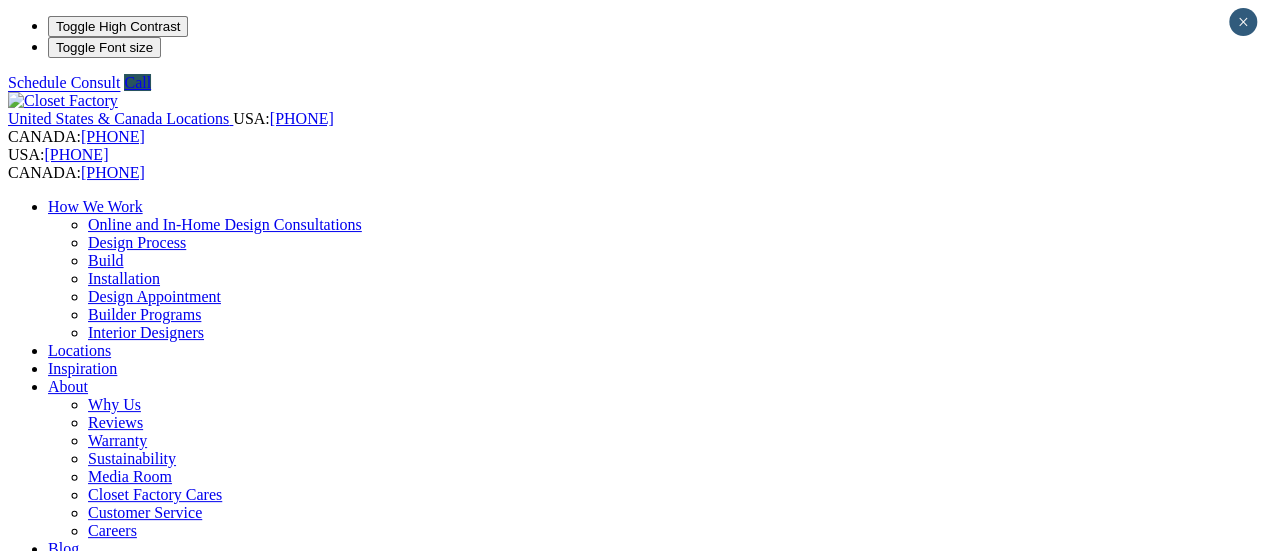 click on "Closet Organizers" at bounding box center [145, 670] 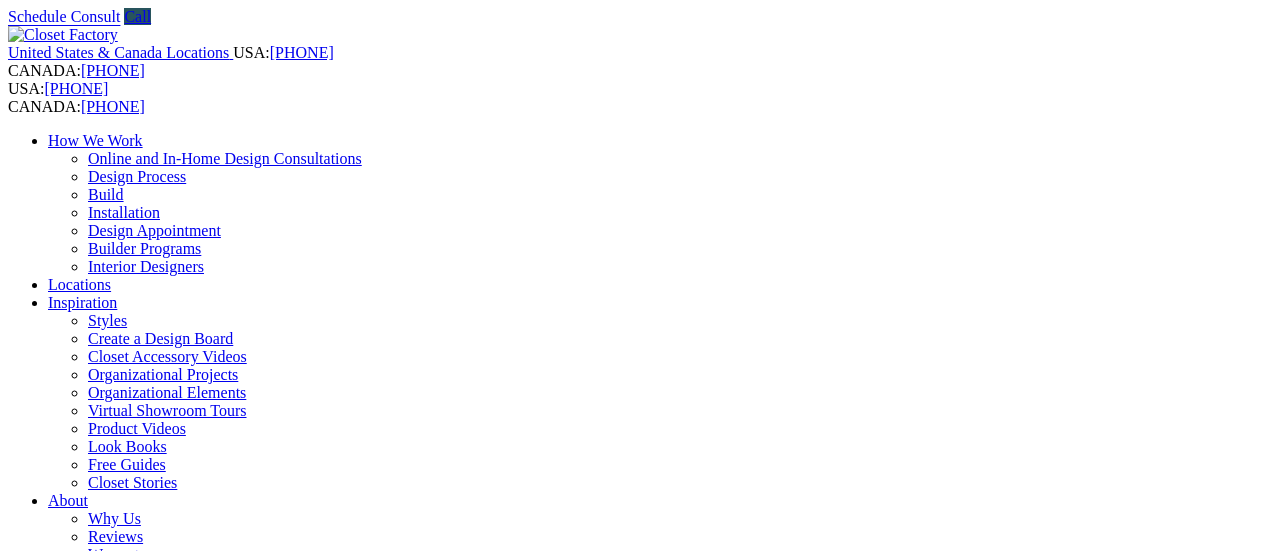 scroll, scrollTop: 0, scrollLeft: 0, axis: both 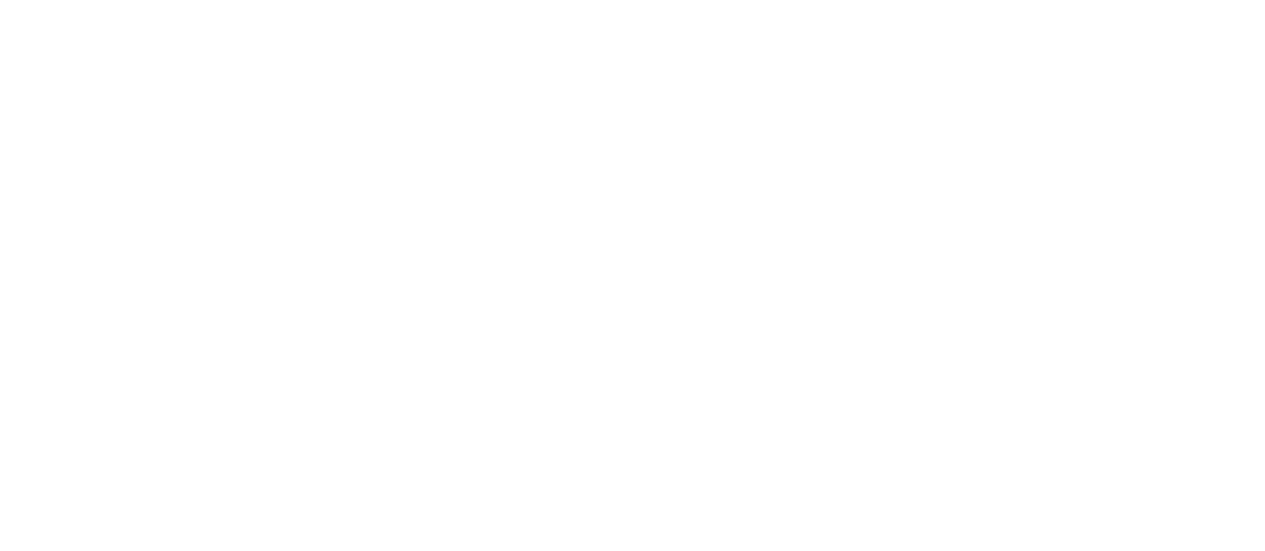 click at bounding box center (125, 3603) 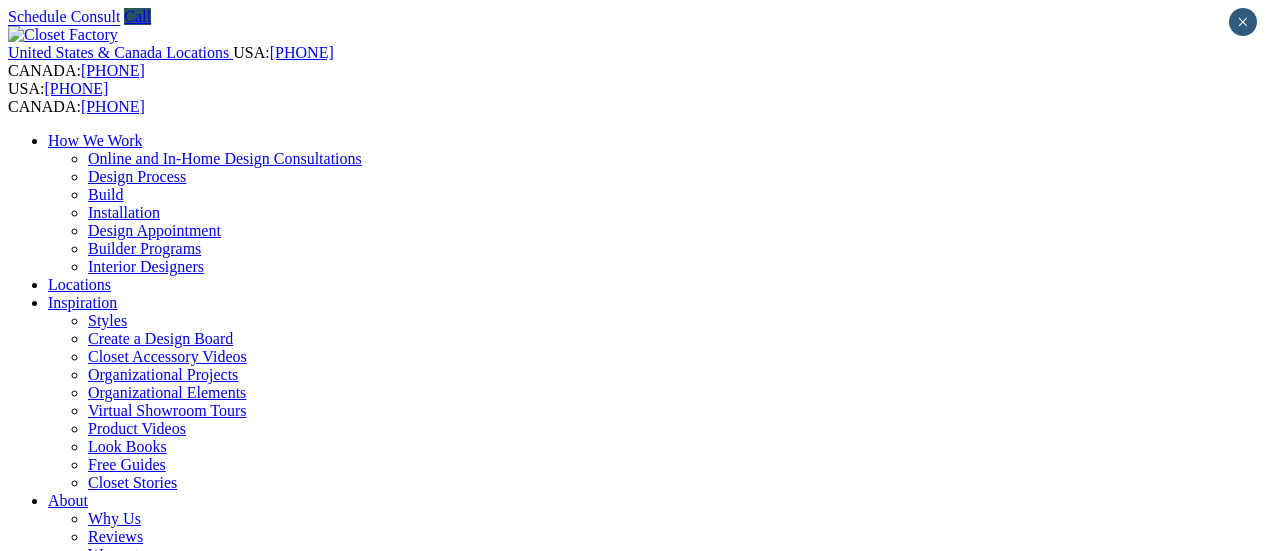 scroll, scrollTop: 0, scrollLeft: 0, axis: both 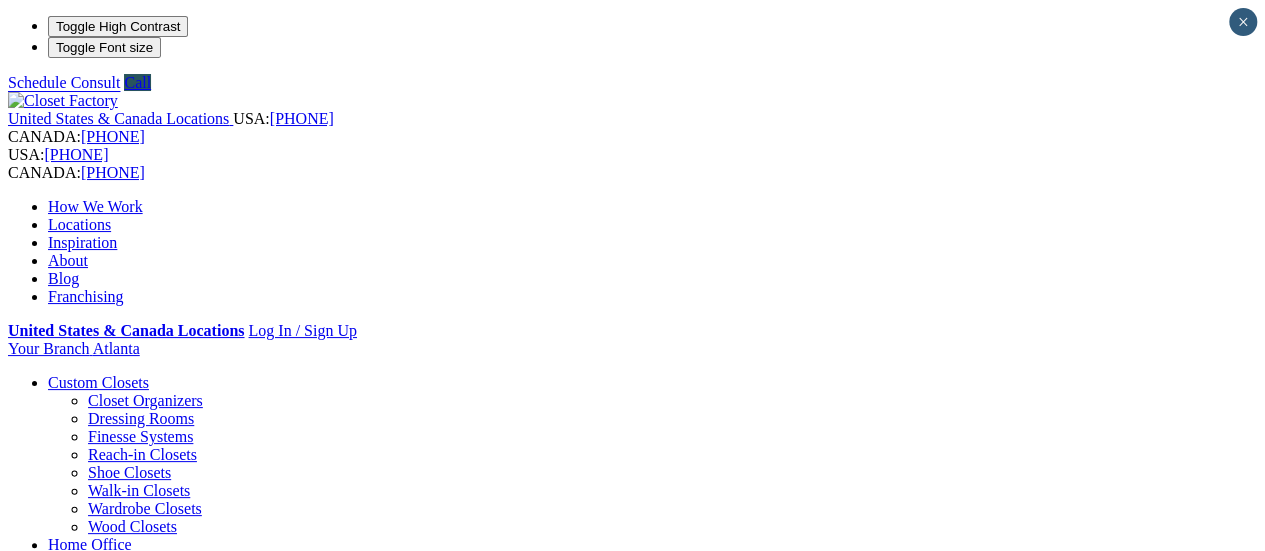 click at bounding box center (63, 101) 